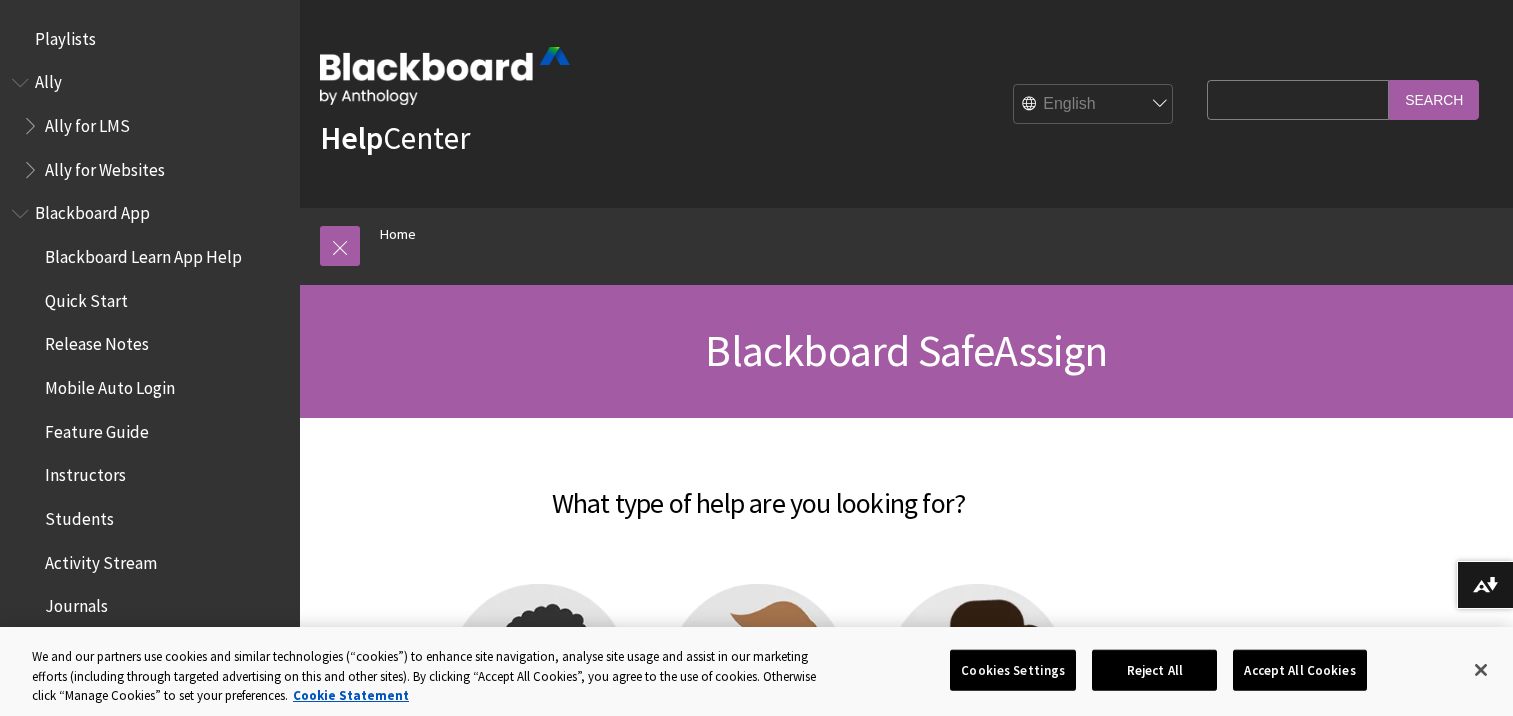 scroll, scrollTop: 0, scrollLeft: 0, axis: both 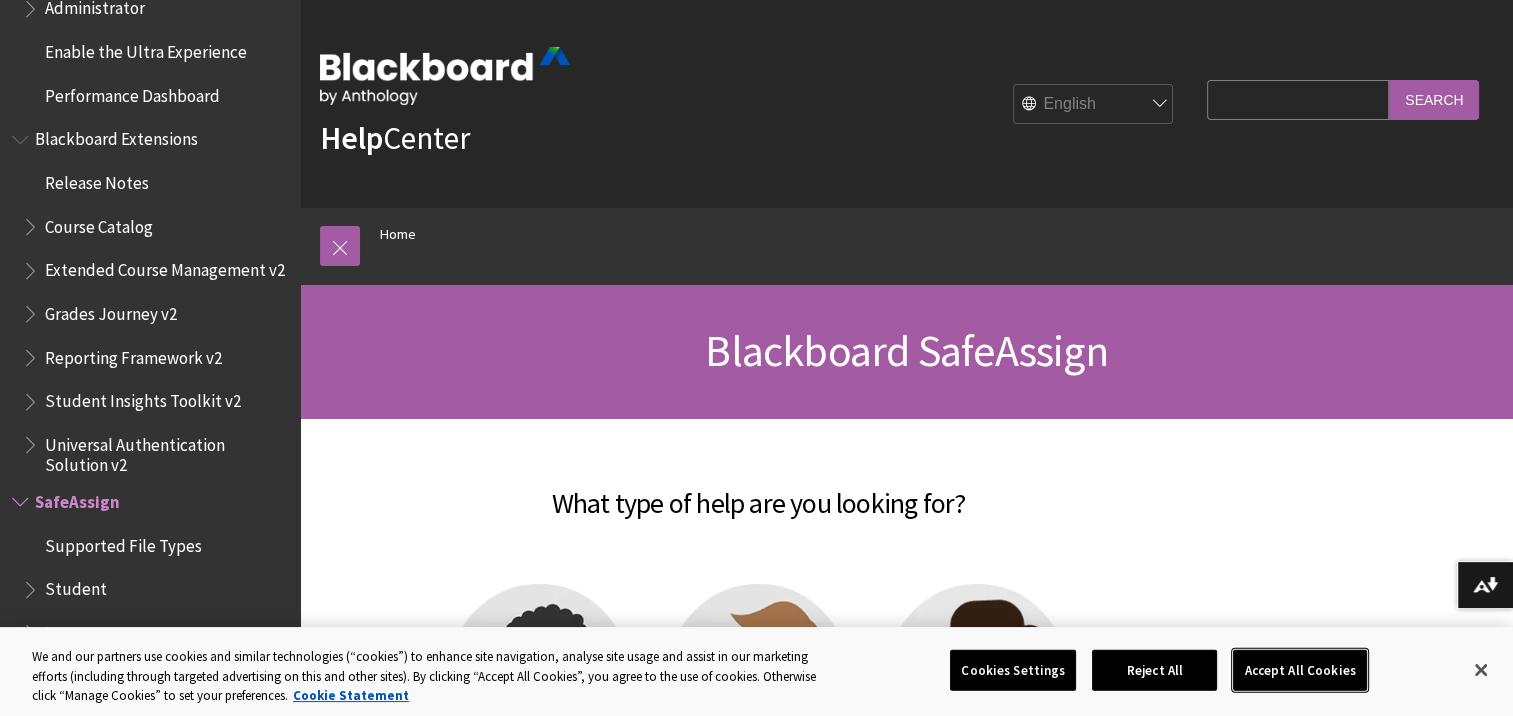click on "Accept All Cookies" at bounding box center (1299, 670) 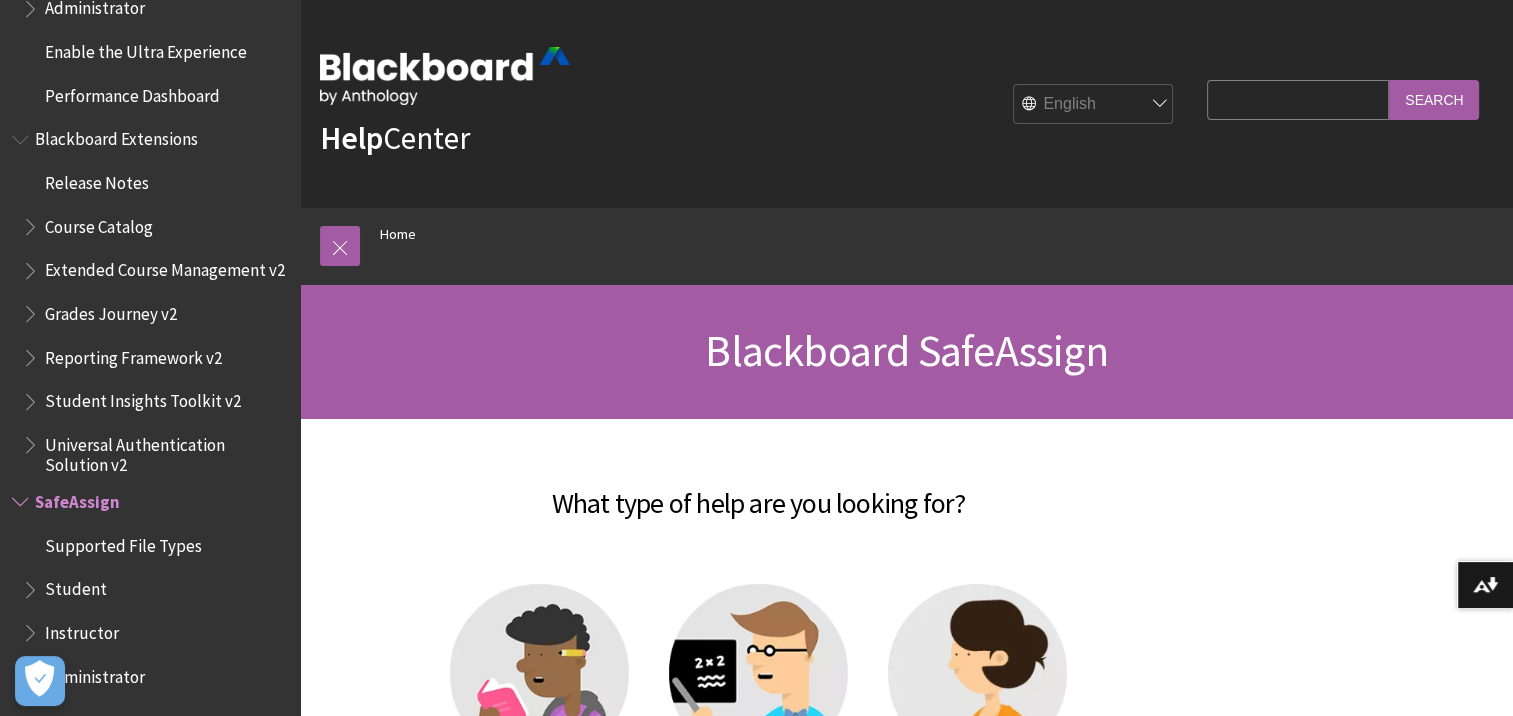 scroll, scrollTop: 10, scrollLeft: 0, axis: vertical 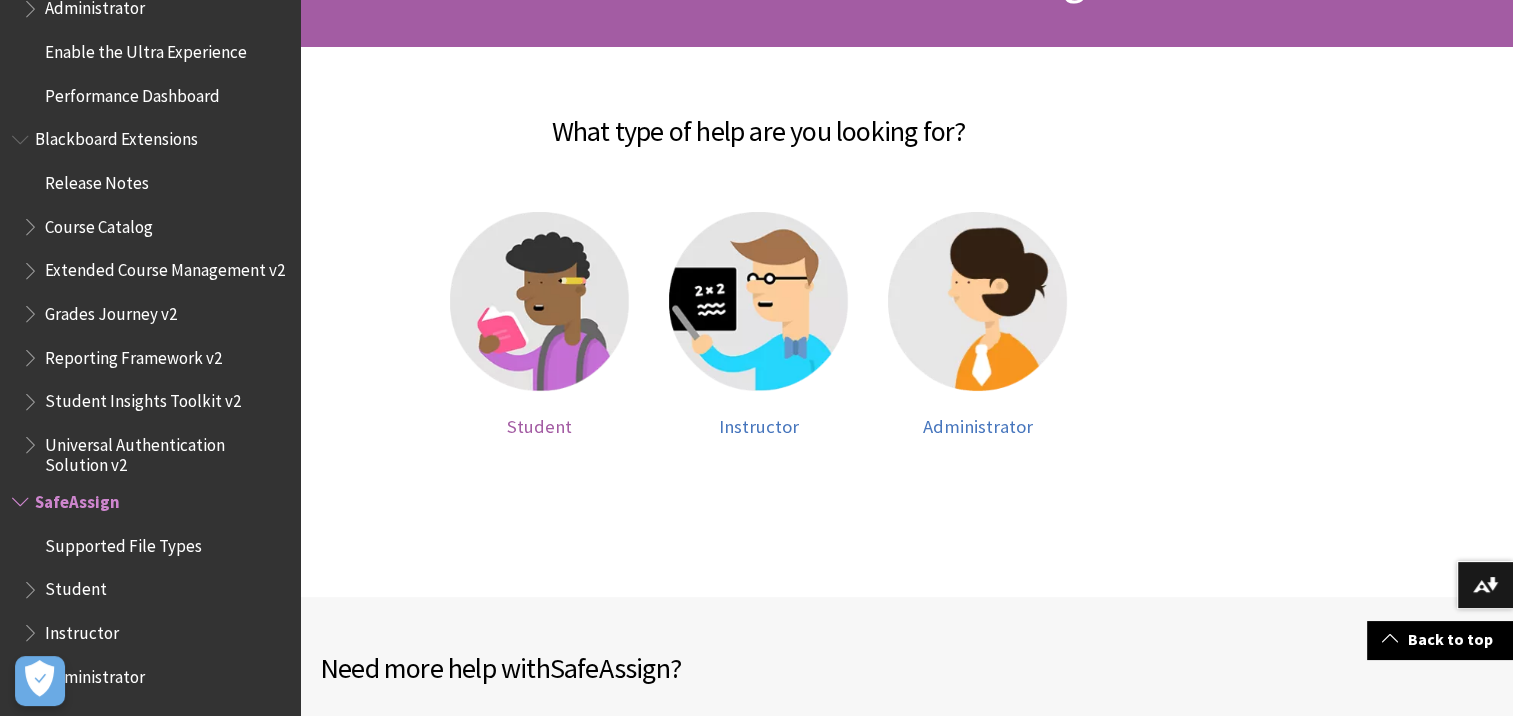 click at bounding box center (539, 301) 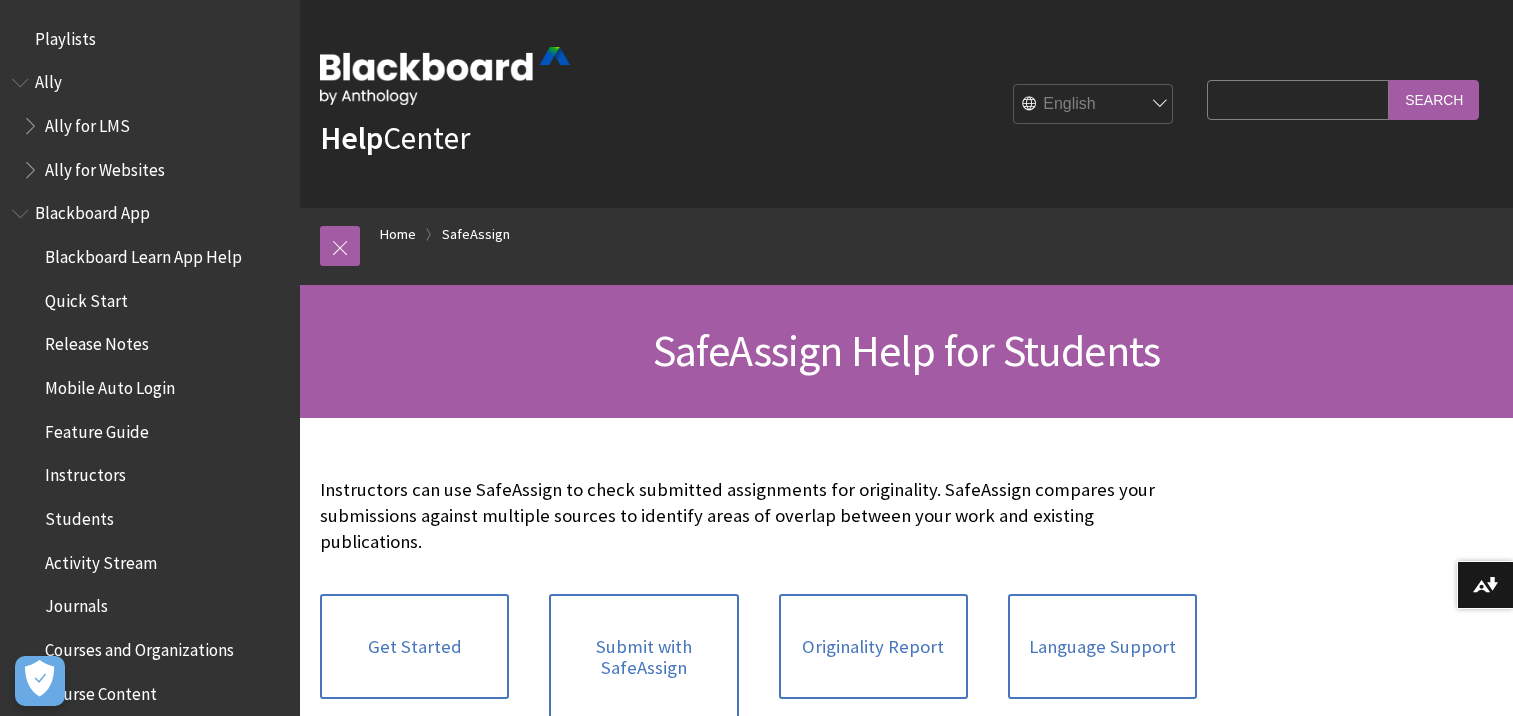scroll, scrollTop: 0, scrollLeft: 0, axis: both 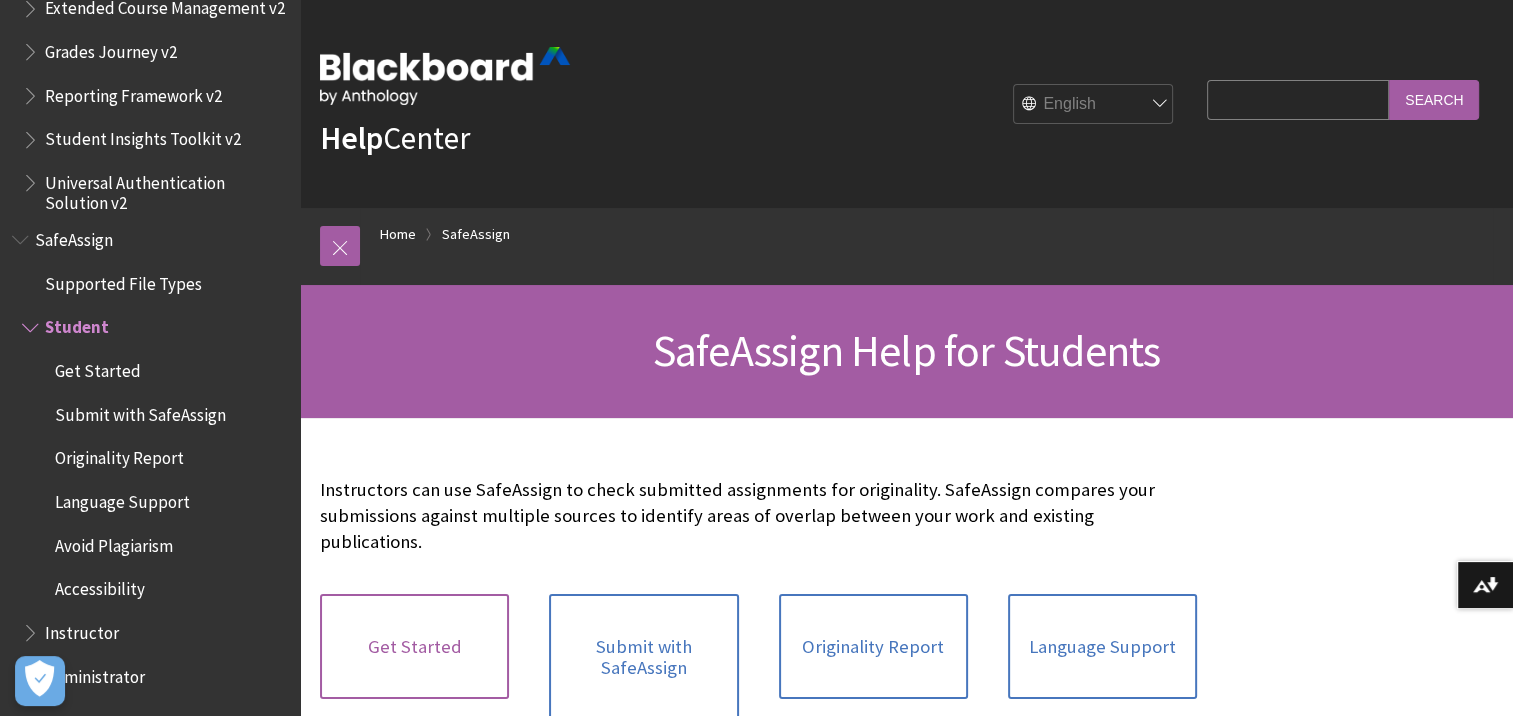 click on "Get Started" at bounding box center [414, 647] 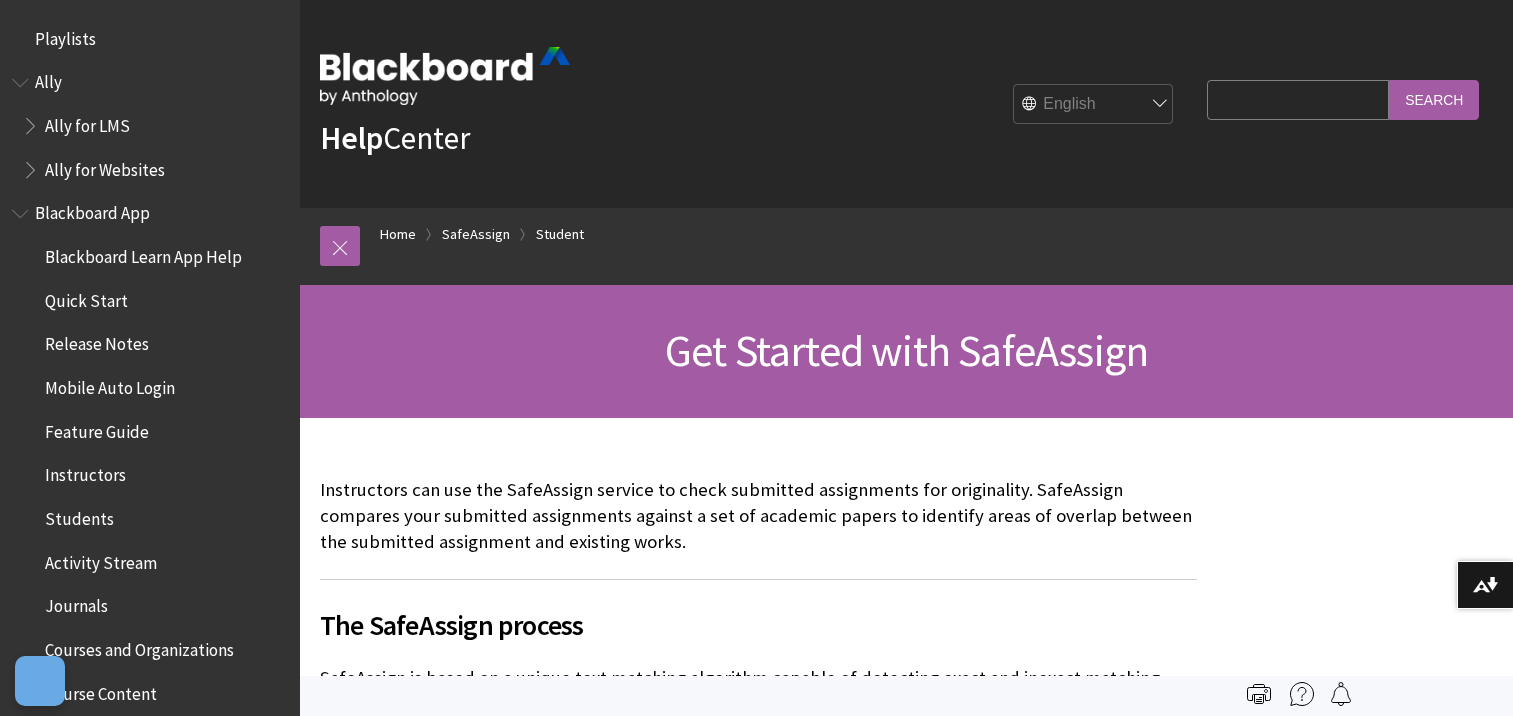 scroll, scrollTop: 0, scrollLeft: 0, axis: both 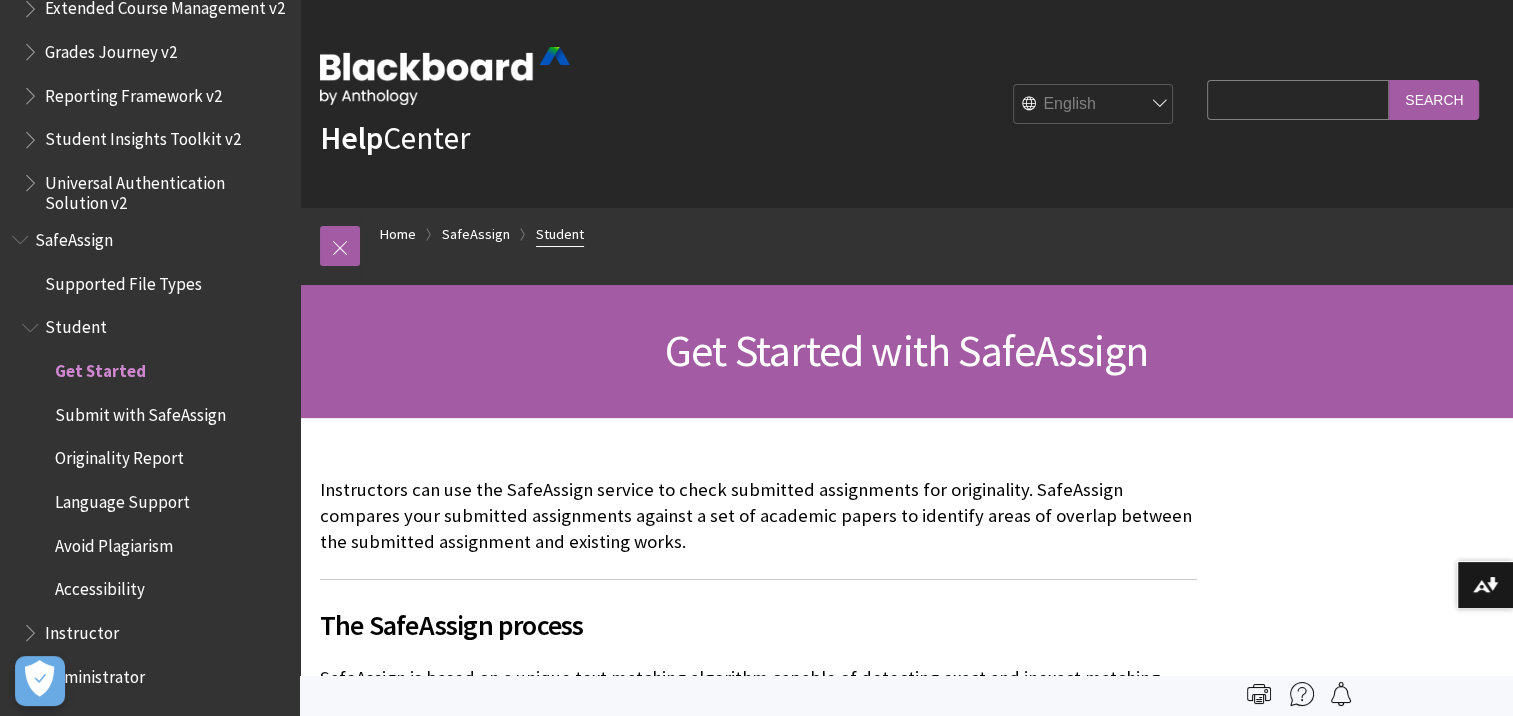 click on "Student" at bounding box center (560, 234) 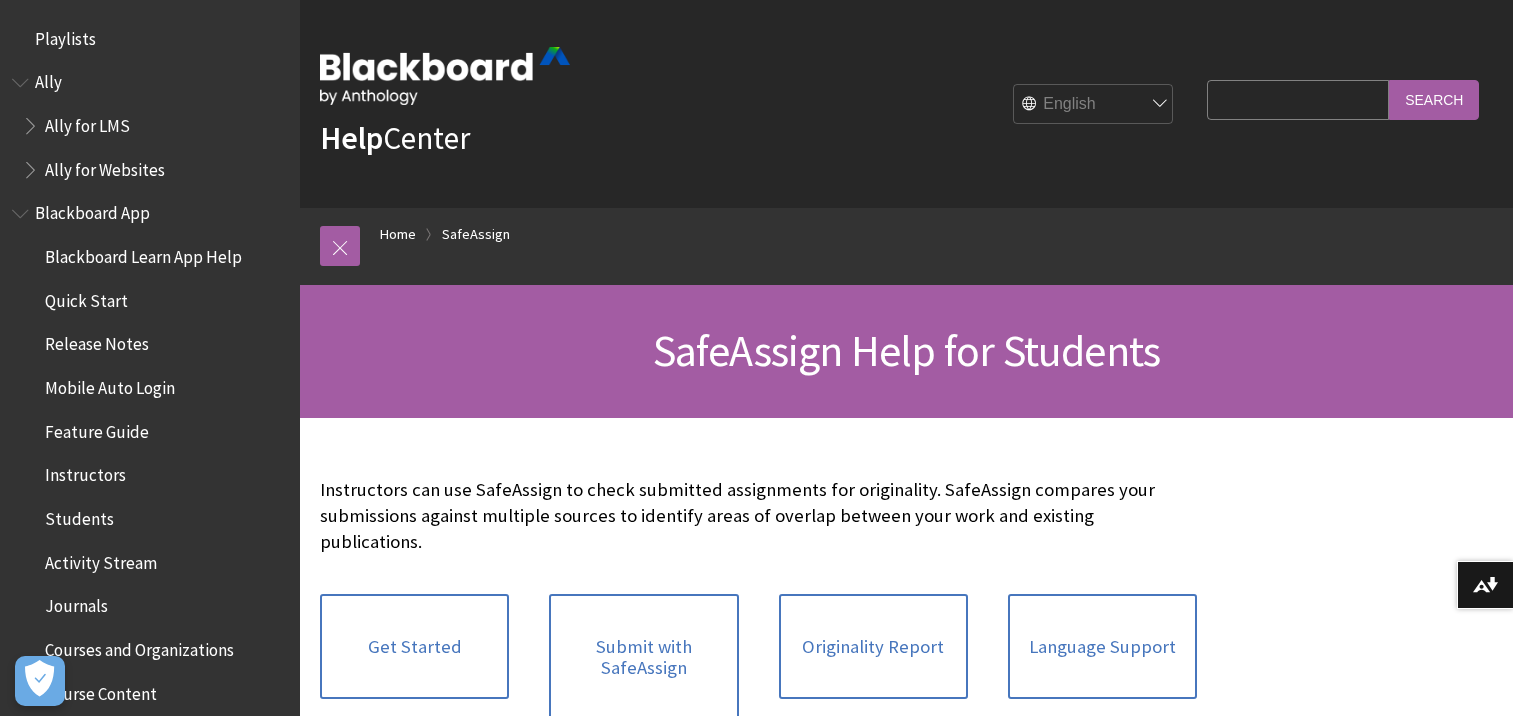 scroll, scrollTop: 0, scrollLeft: 0, axis: both 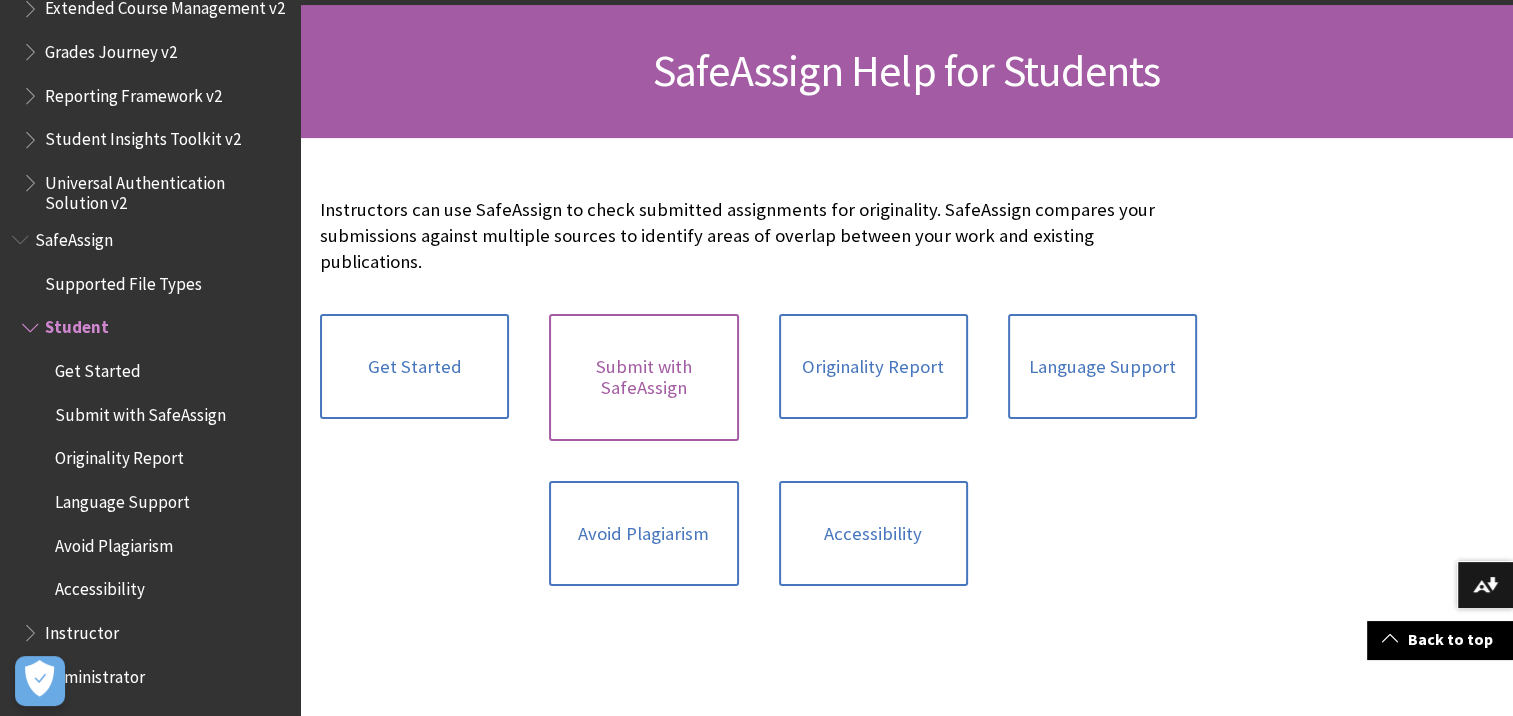 click on "Submit with SafeAssign" at bounding box center [643, 377] 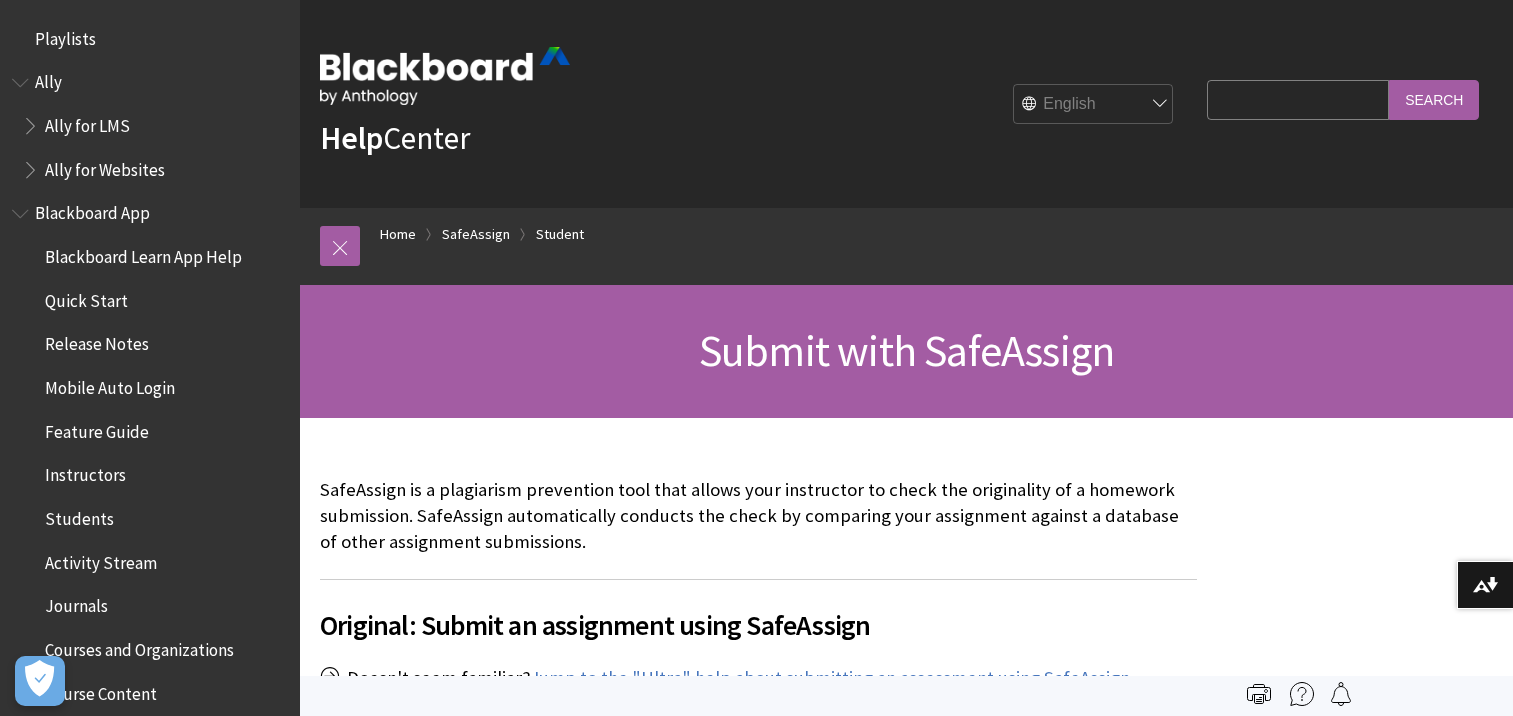 scroll, scrollTop: 0, scrollLeft: 0, axis: both 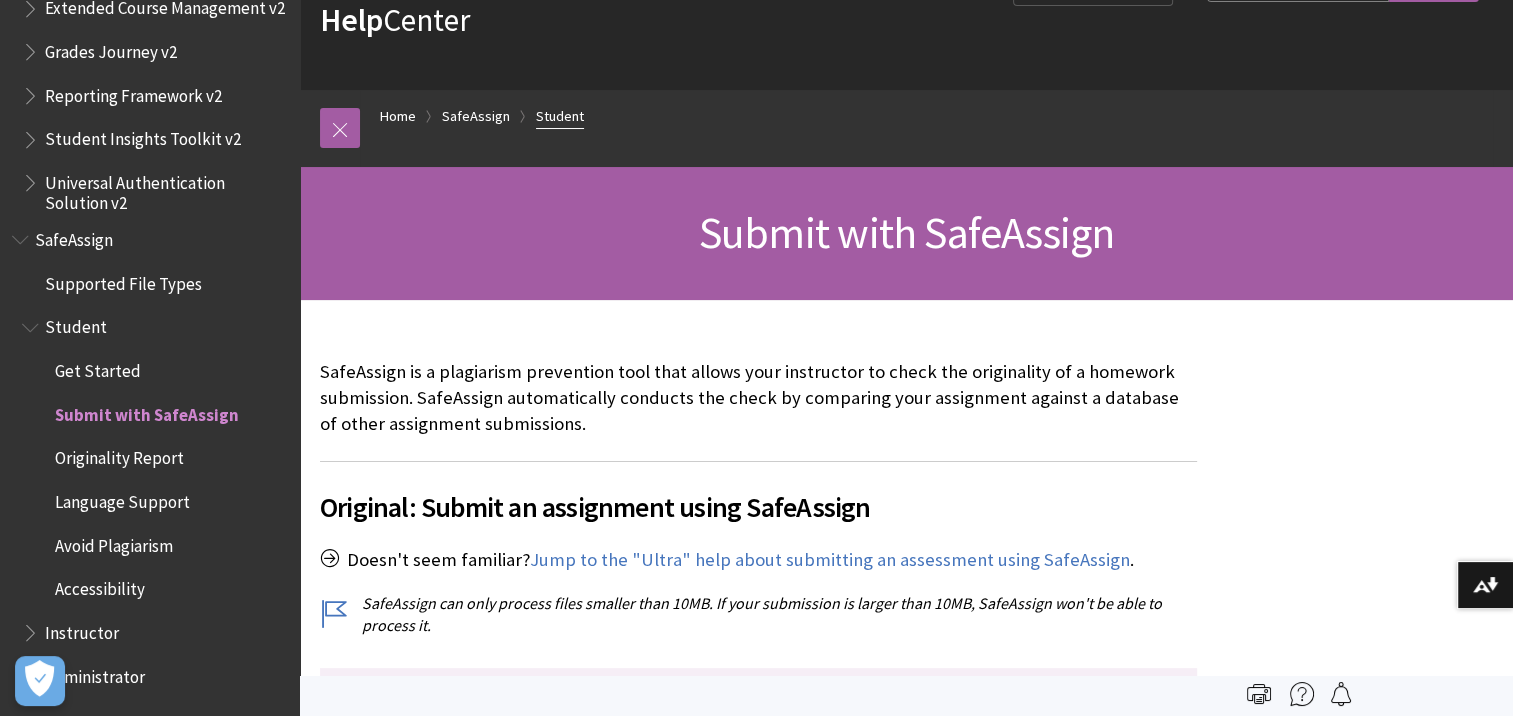 click on "Student" at bounding box center (560, 116) 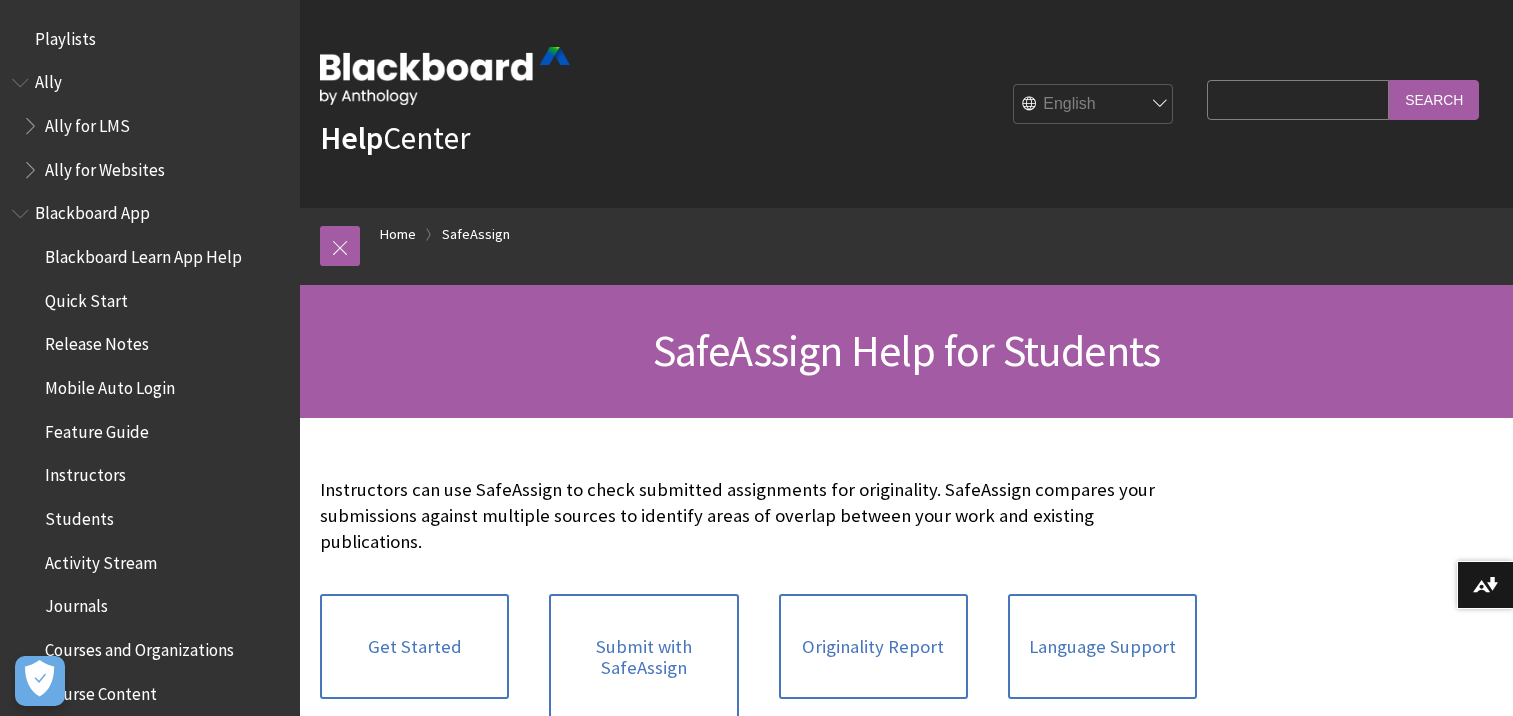 scroll, scrollTop: 0, scrollLeft: 0, axis: both 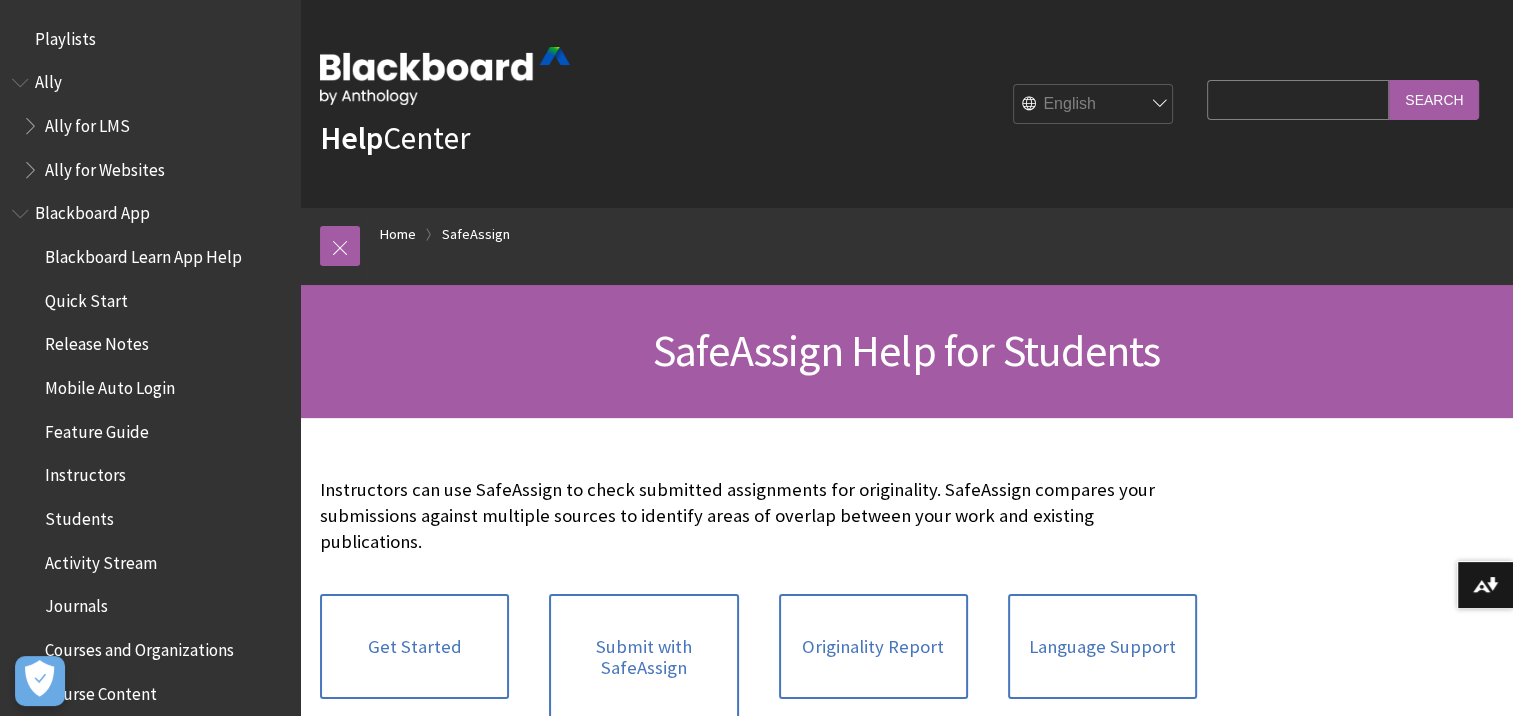 click on "Originality Report" at bounding box center (873, 647) 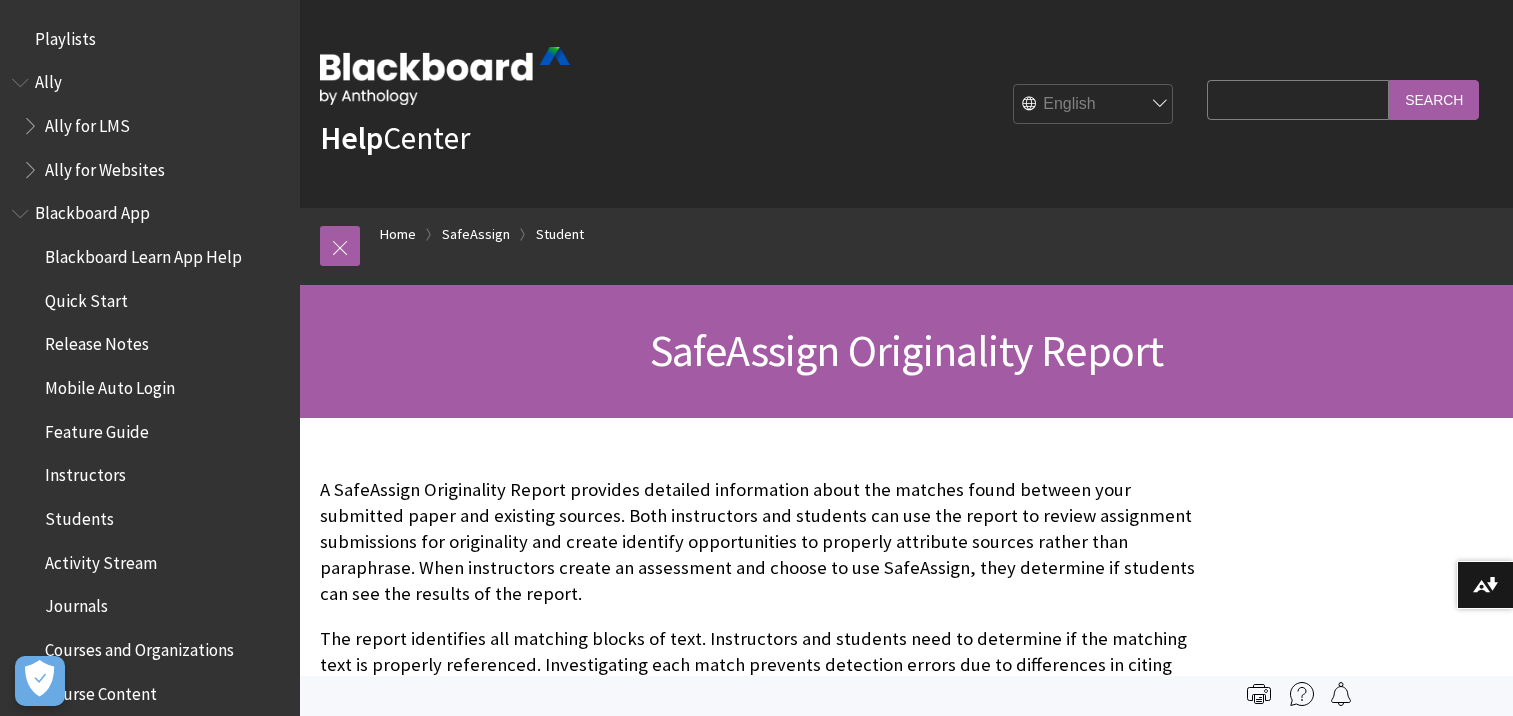 scroll, scrollTop: 0, scrollLeft: 0, axis: both 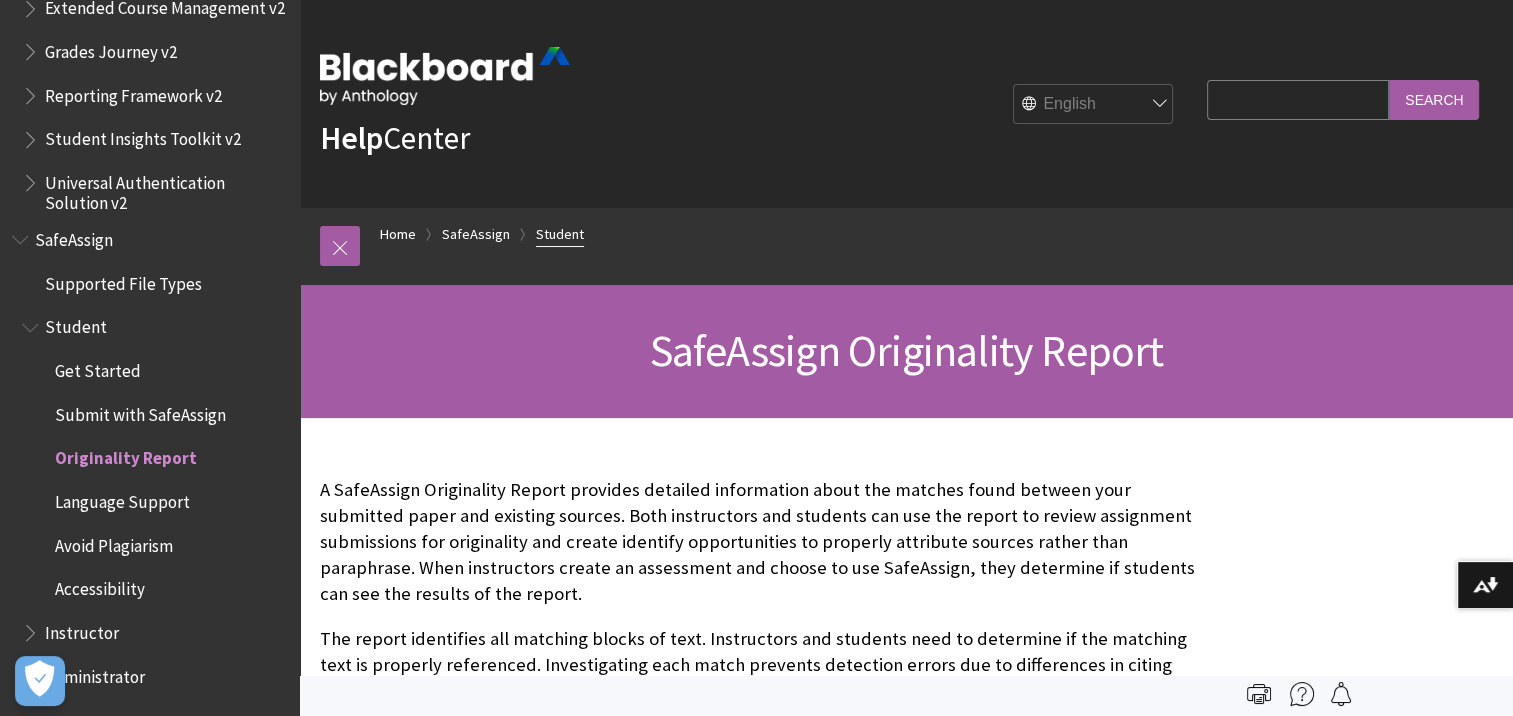 click on "Student" at bounding box center (560, 234) 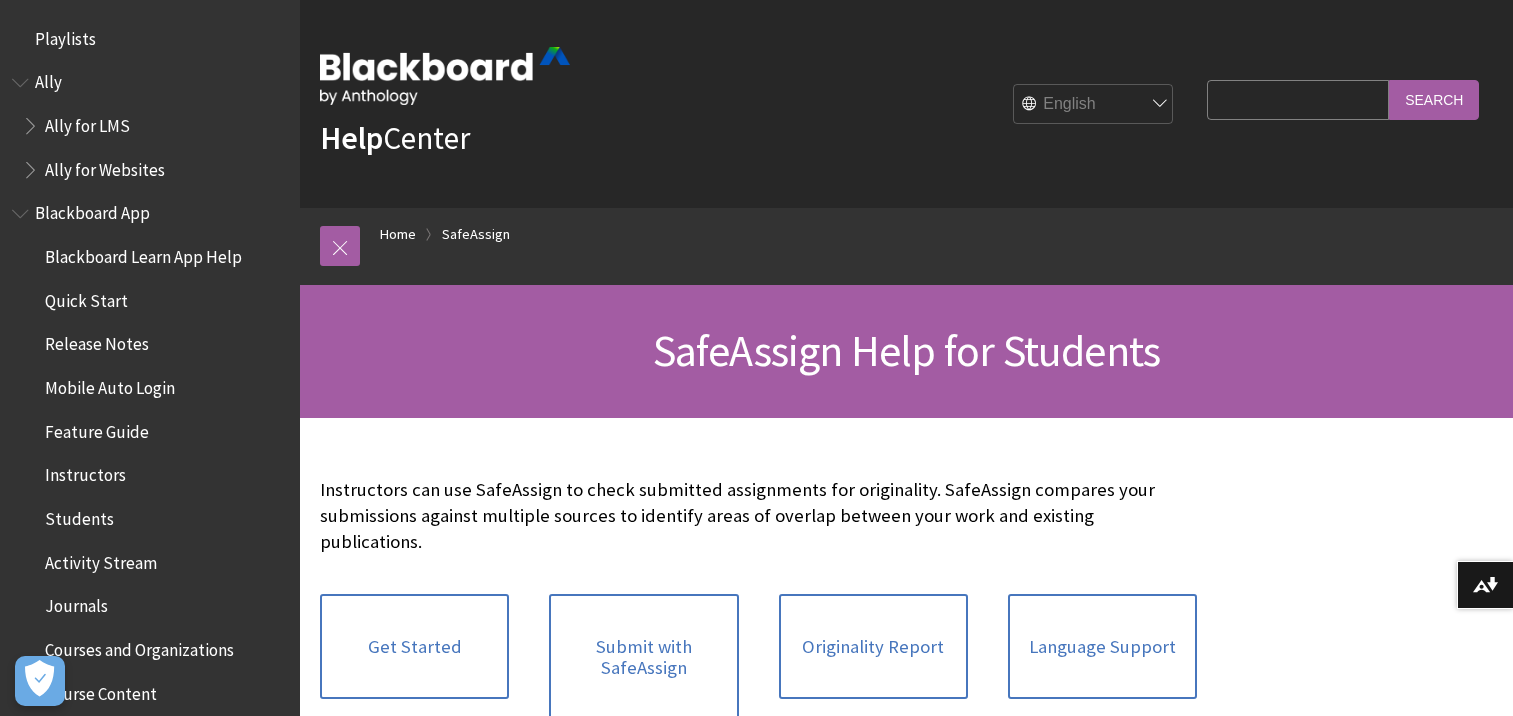 scroll, scrollTop: 0, scrollLeft: 0, axis: both 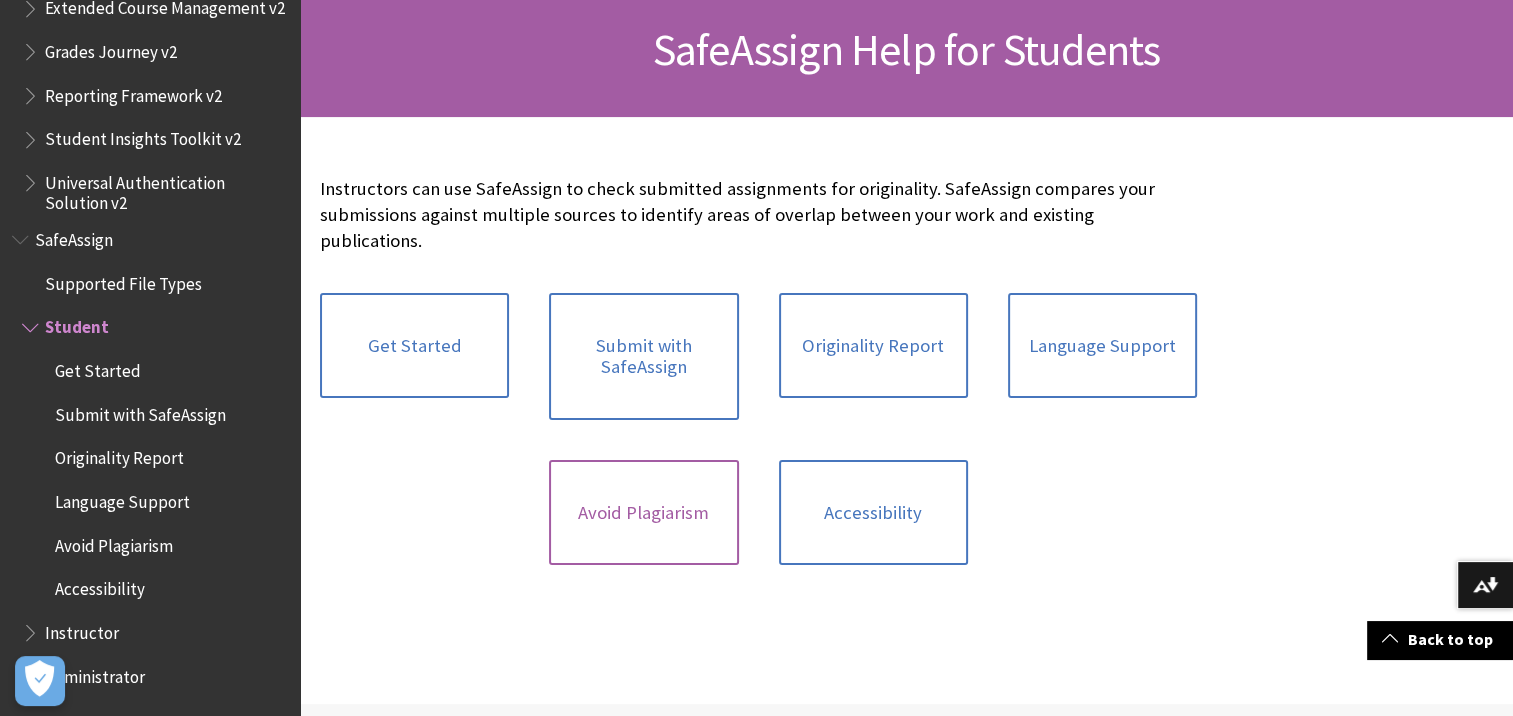 click on "Avoid Plagiarism" at bounding box center [643, 513] 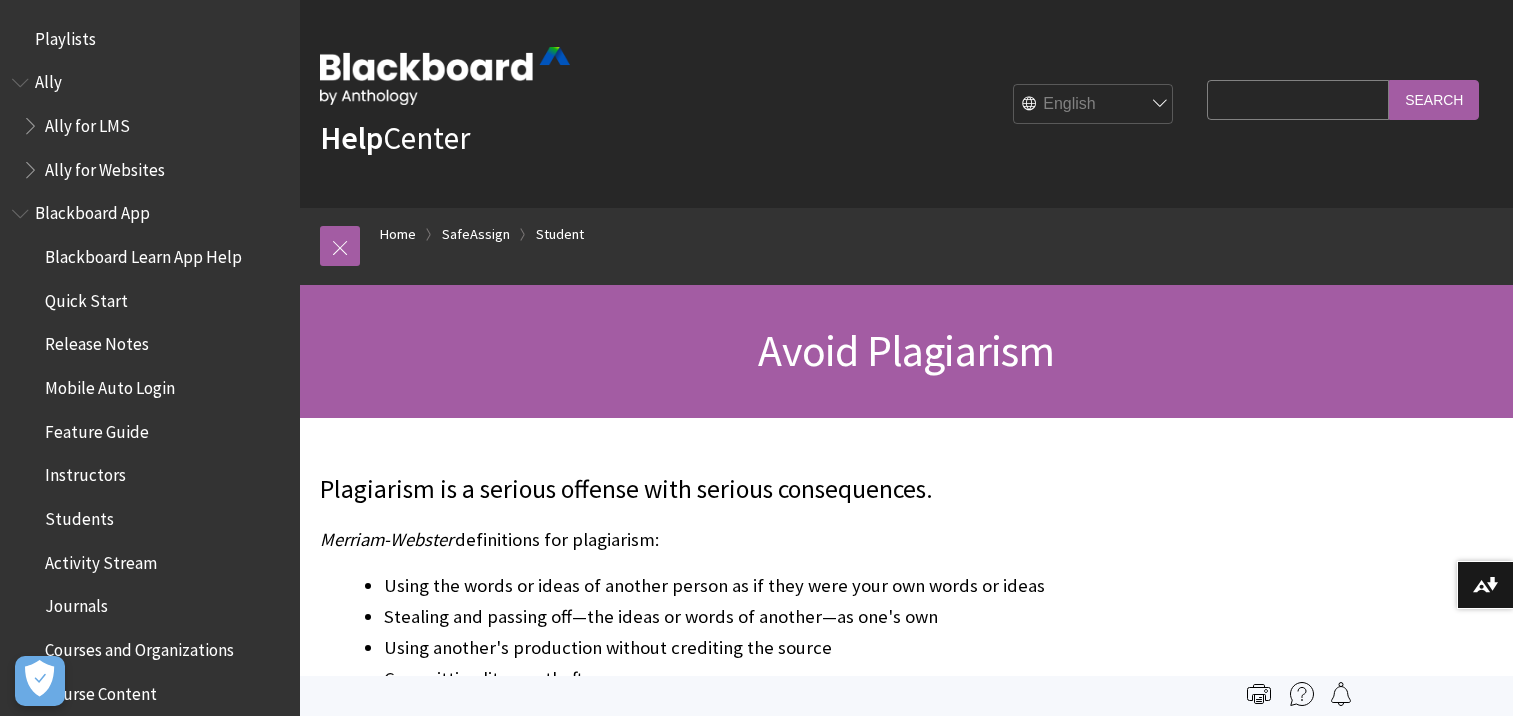 scroll, scrollTop: 0, scrollLeft: 0, axis: both 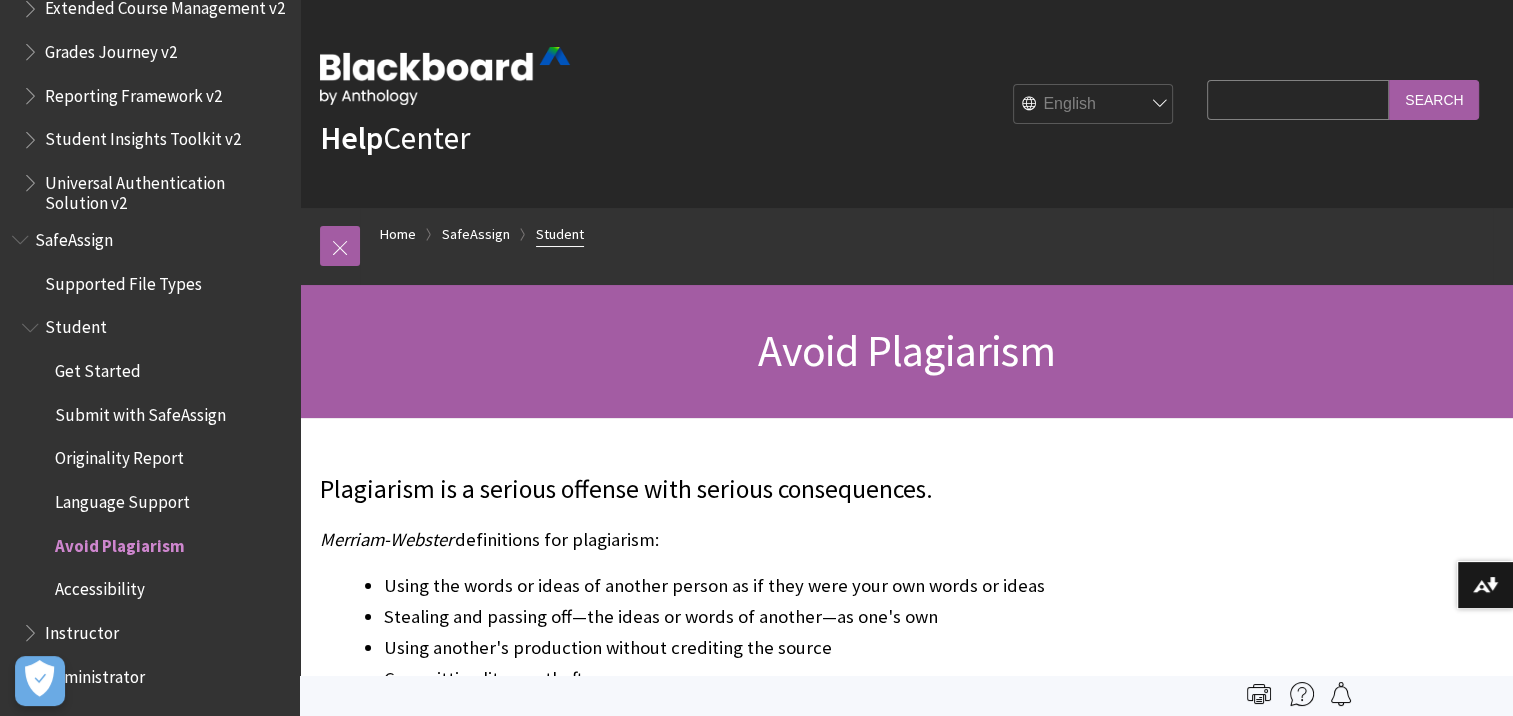 click on "Student" at bounding box center [560, 234] 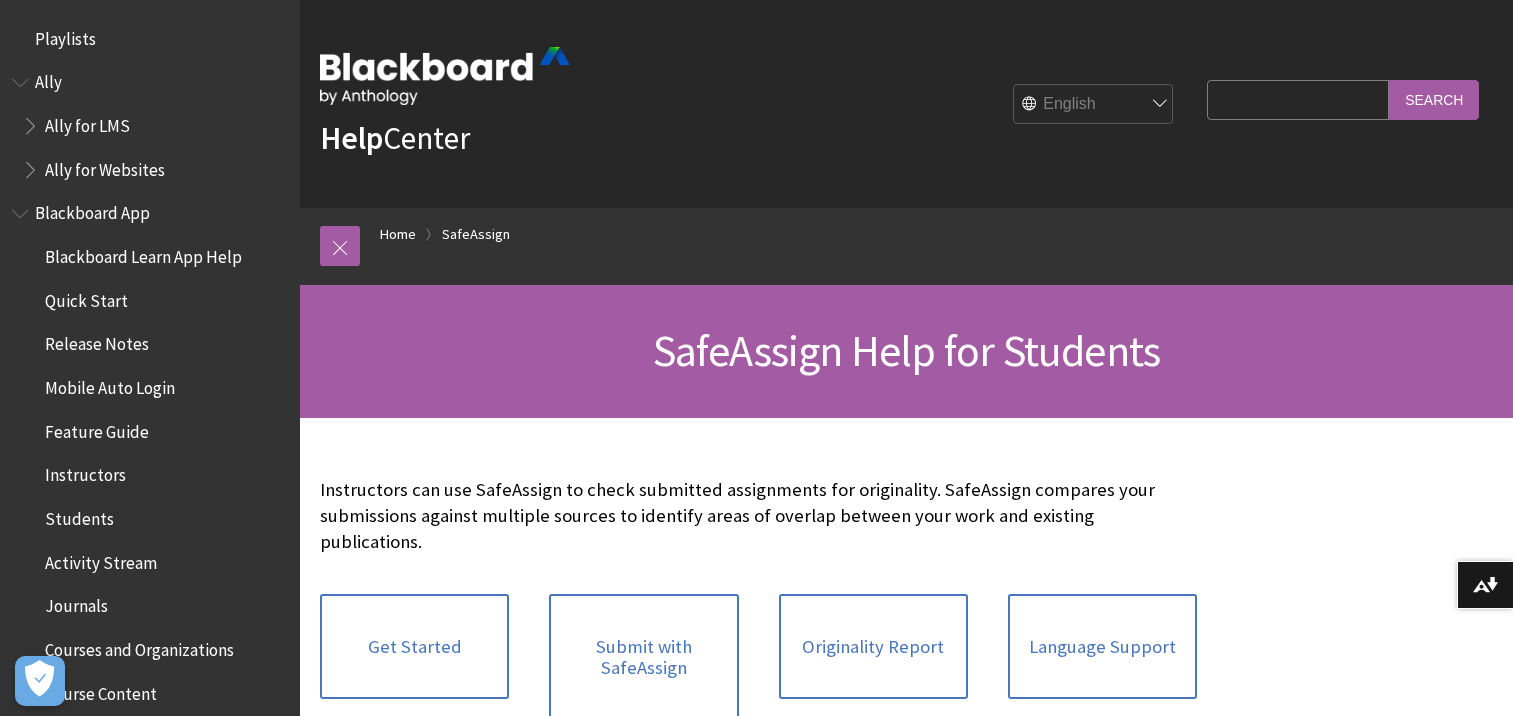 scroll, scrollTop: 0, scrollLeft: 0, axis: both 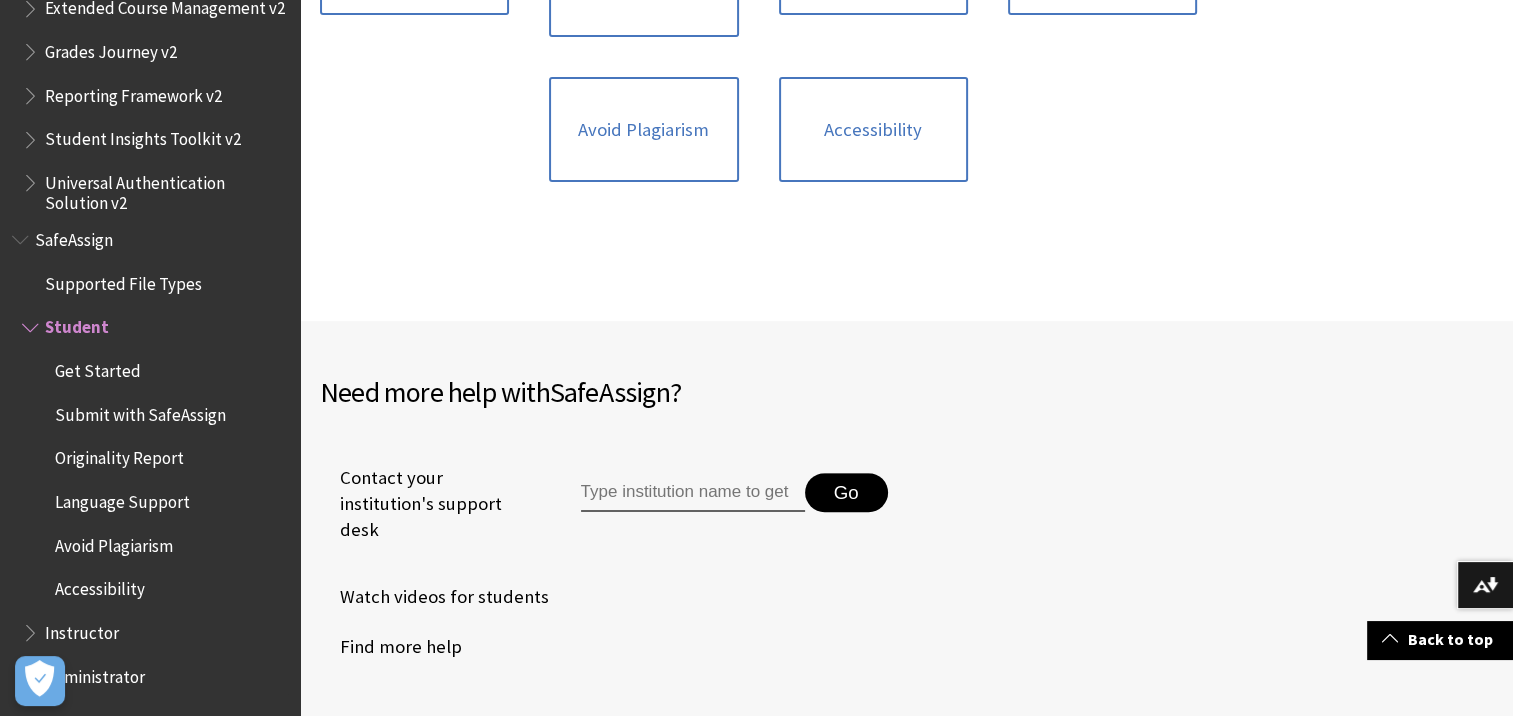 click on "Instructor" at bounding box center (82, 629) 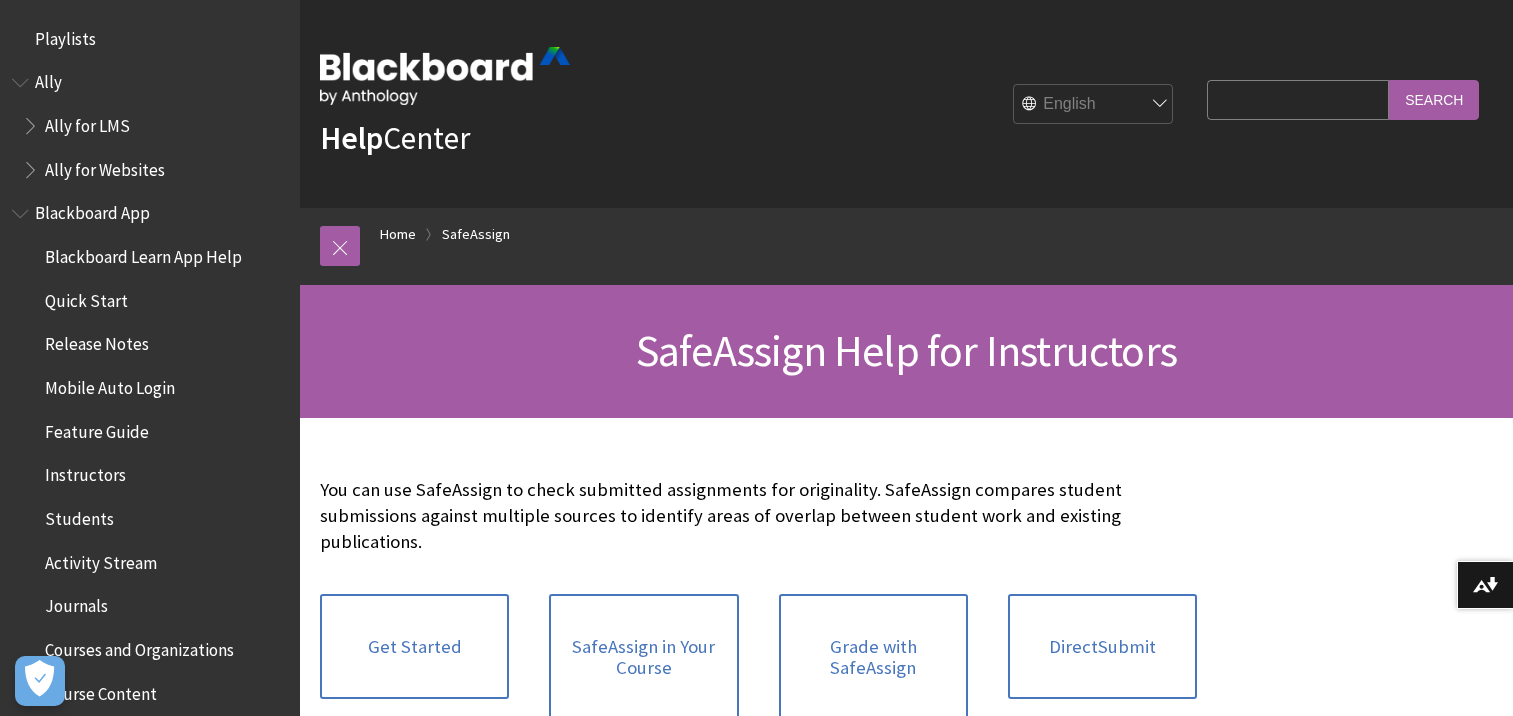 scroll, scrollTop: 0, scrollLeft: 0, axis: both 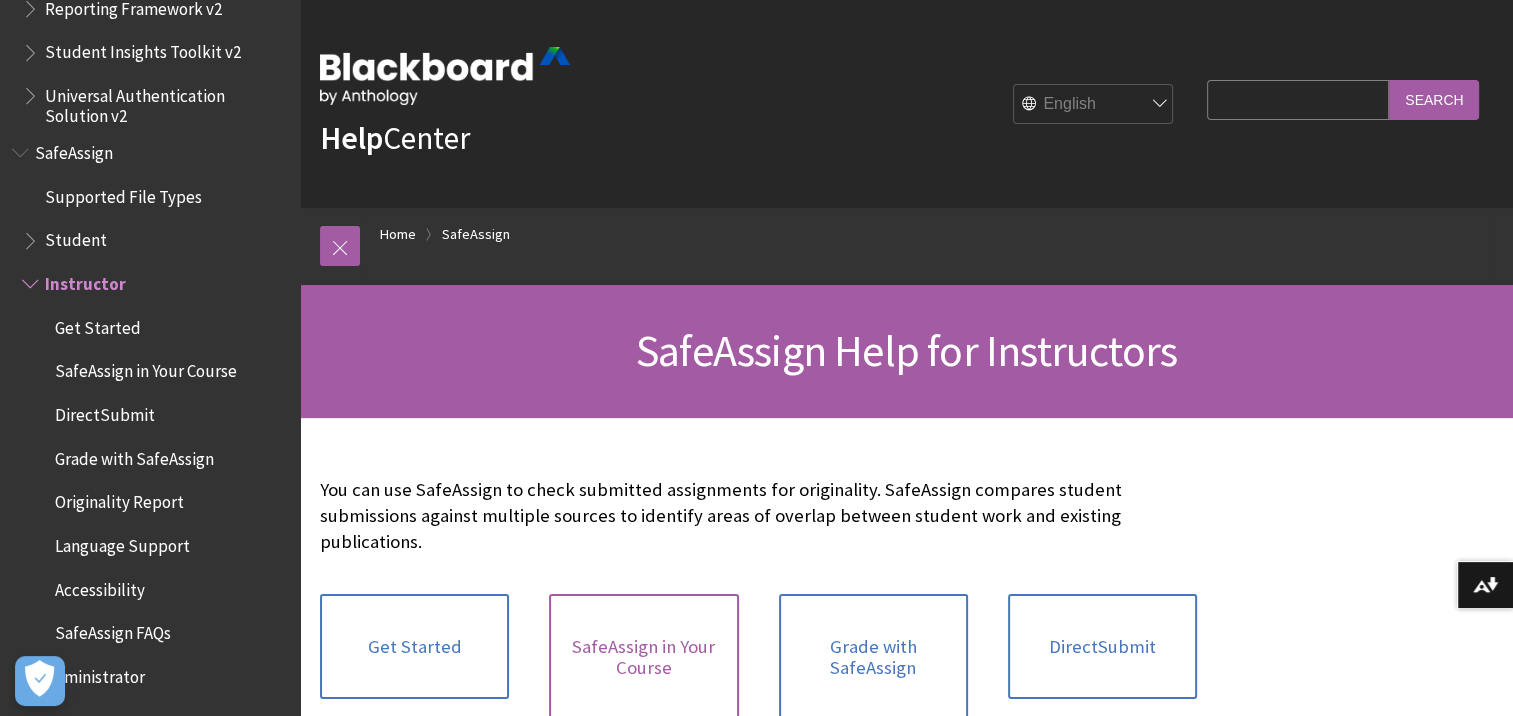 click on "SafeAssign in Your Course" at bounding box center (643, 657) 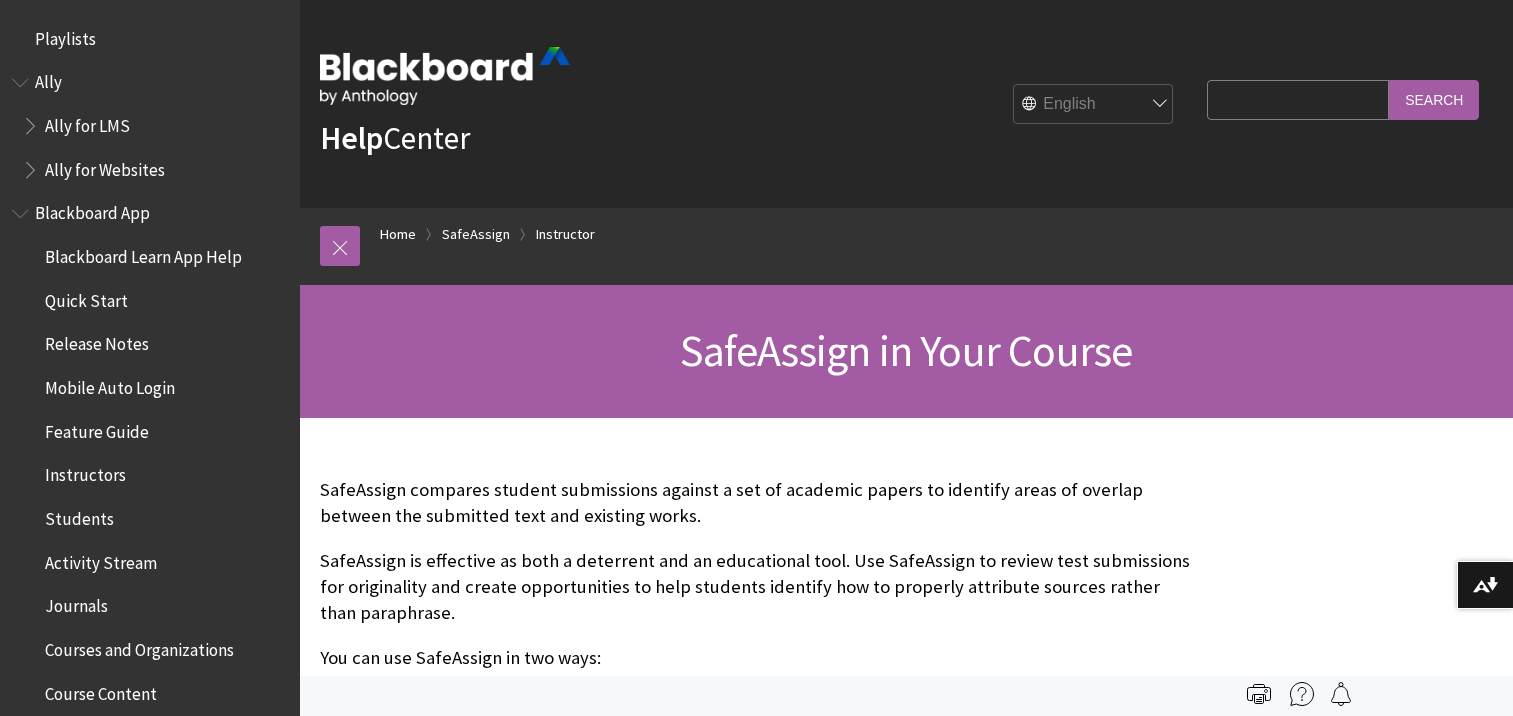 scroll, scrollTop: 440, scrollLeft: 0, axis: vertical 